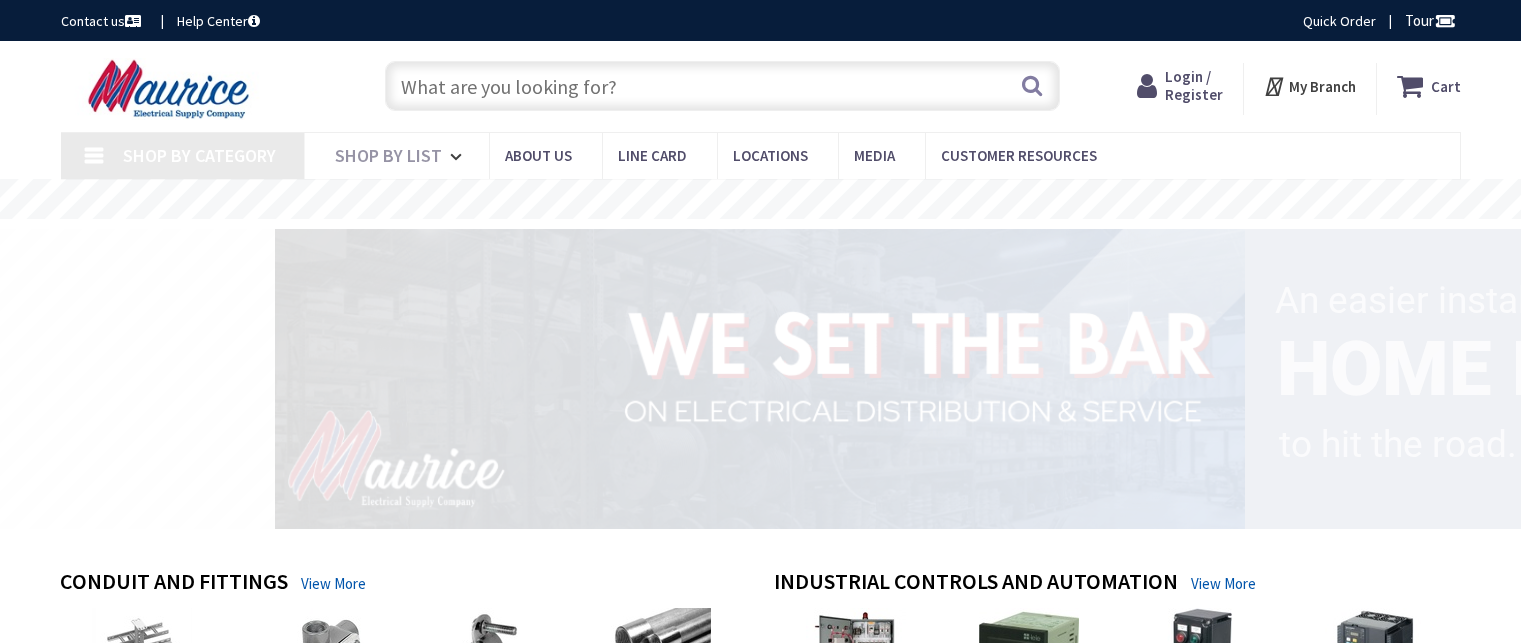 scroll, scrollTop: 0, scrollLeft: 0, axis: both 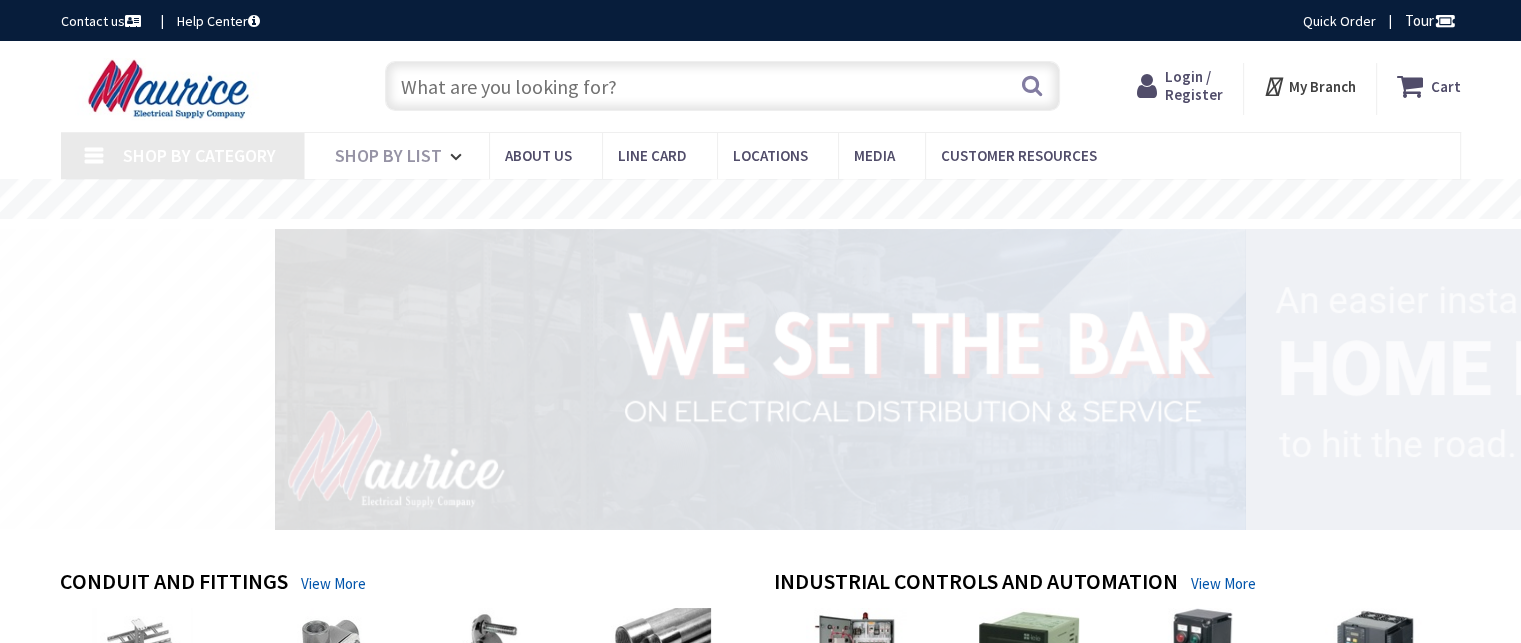 click at bounding box center [722, 86] 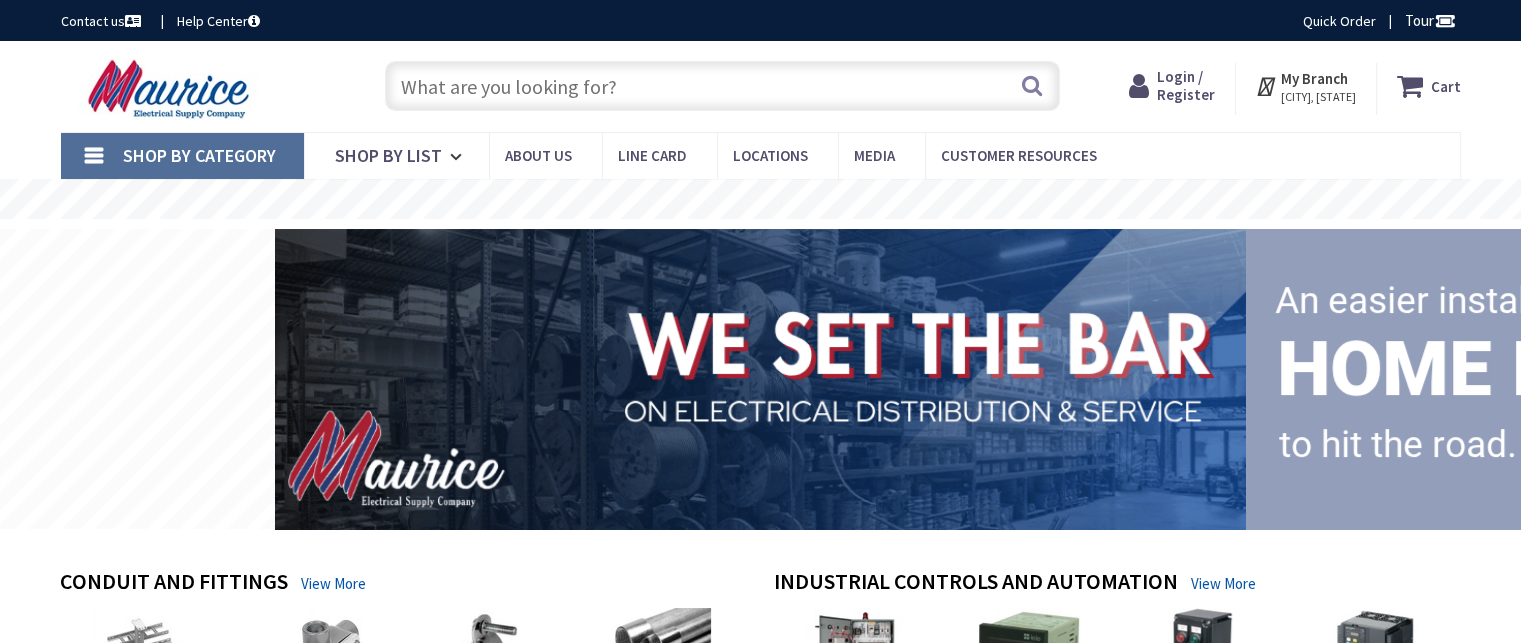 scroll, scrollTop: 0, scrollLeft: 0, axis: both 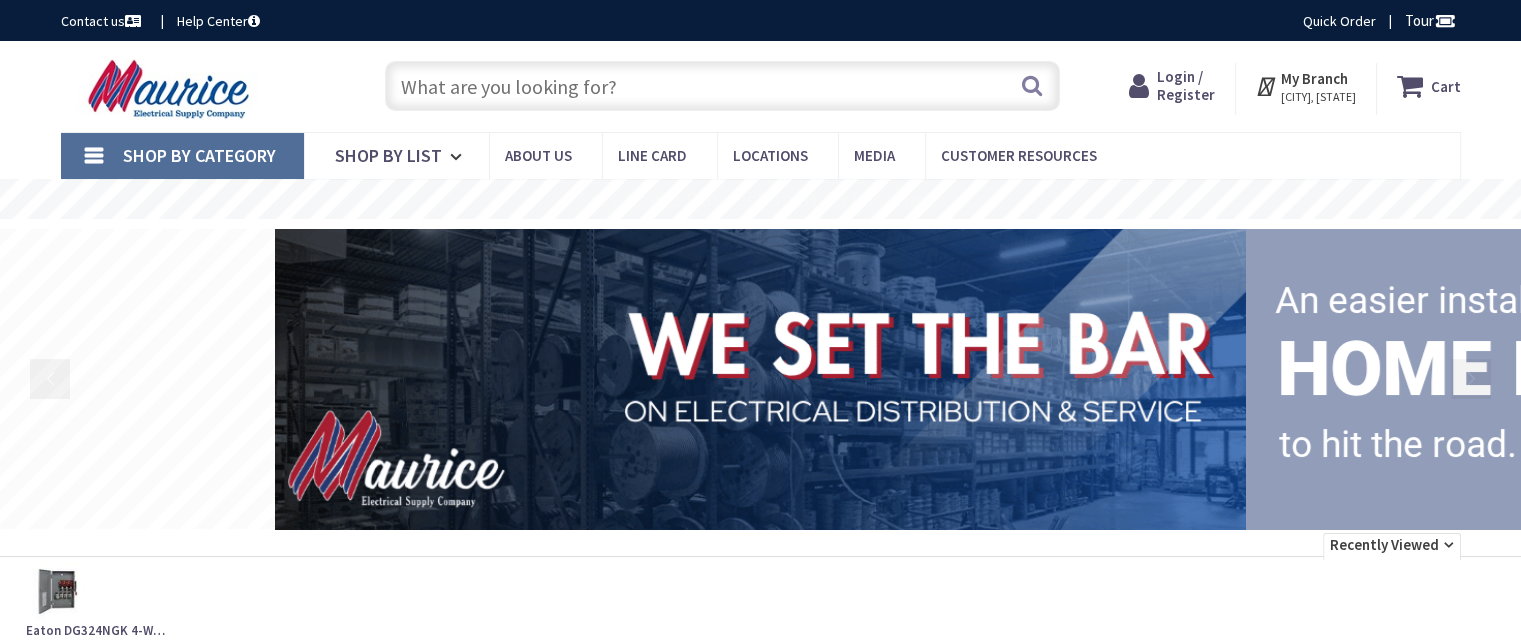 paste on "LEV W4125-P9 250V PLUG" 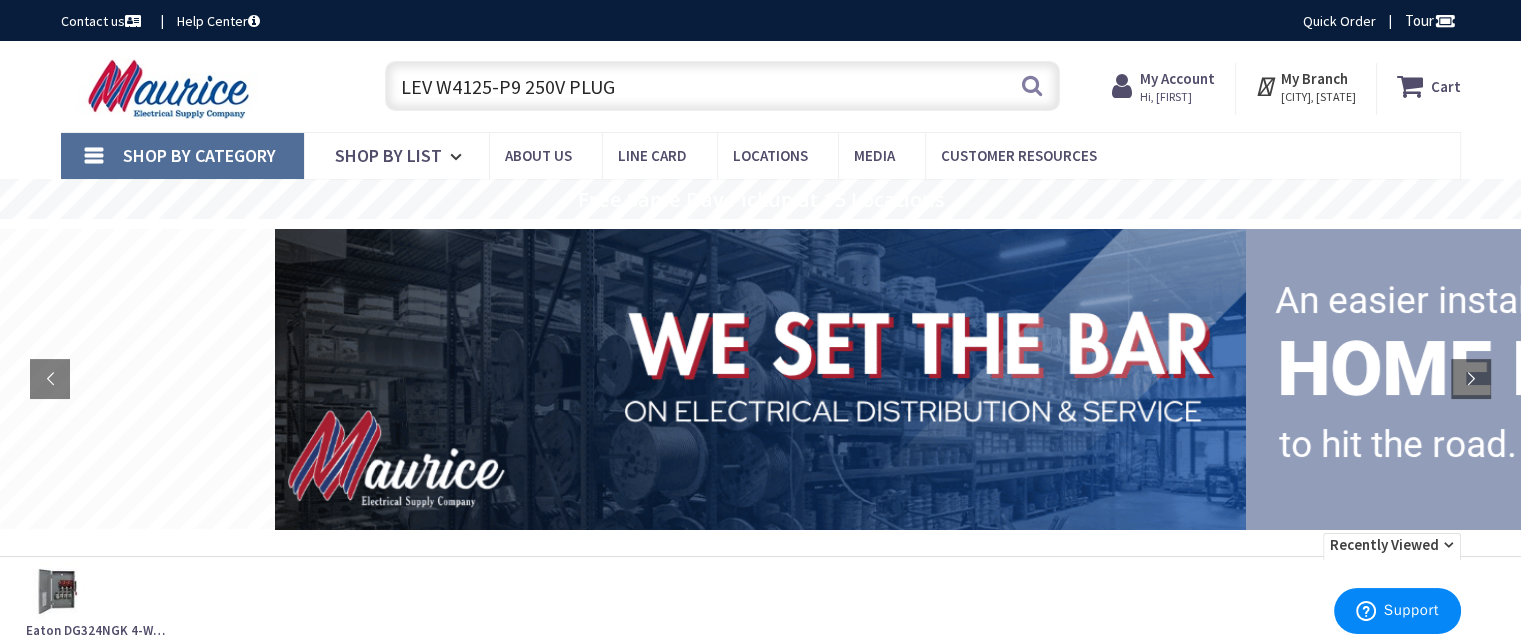 scroll, scrollTop: 0, scrollLeft: 0, axis: both 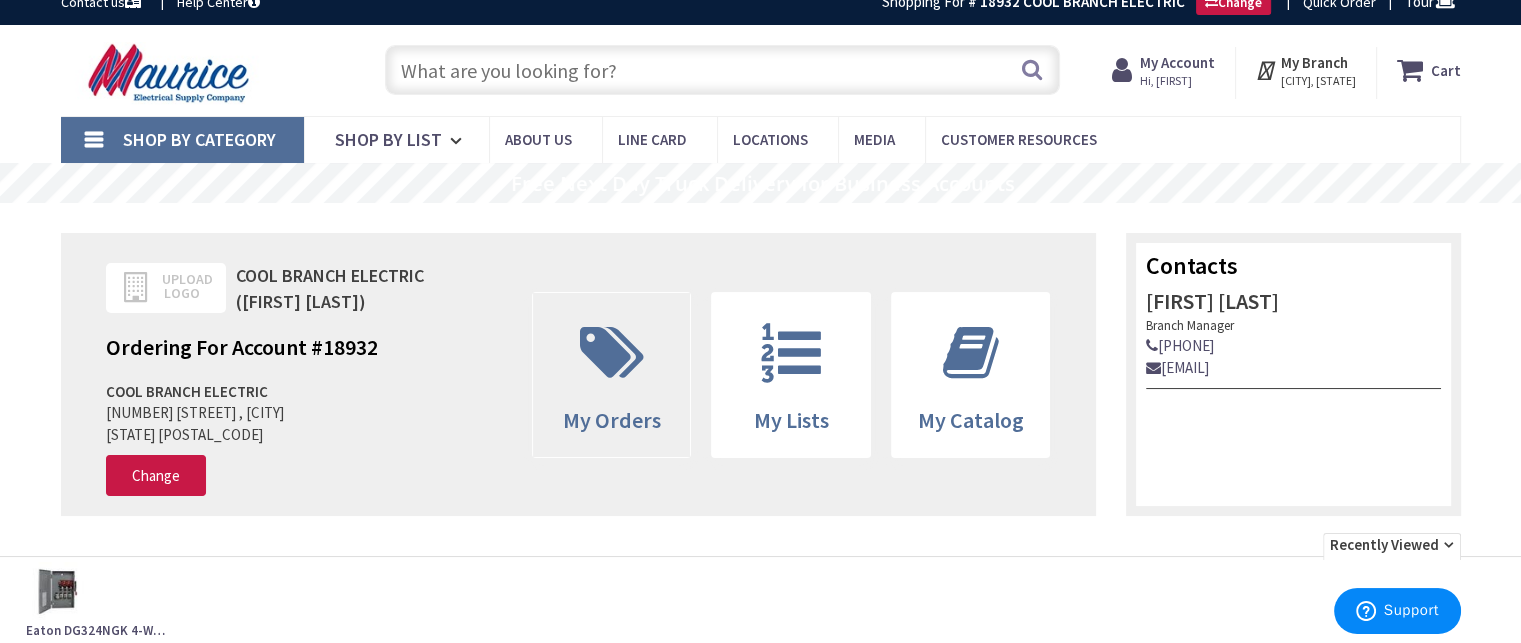 click at bounding box center [612, 353] 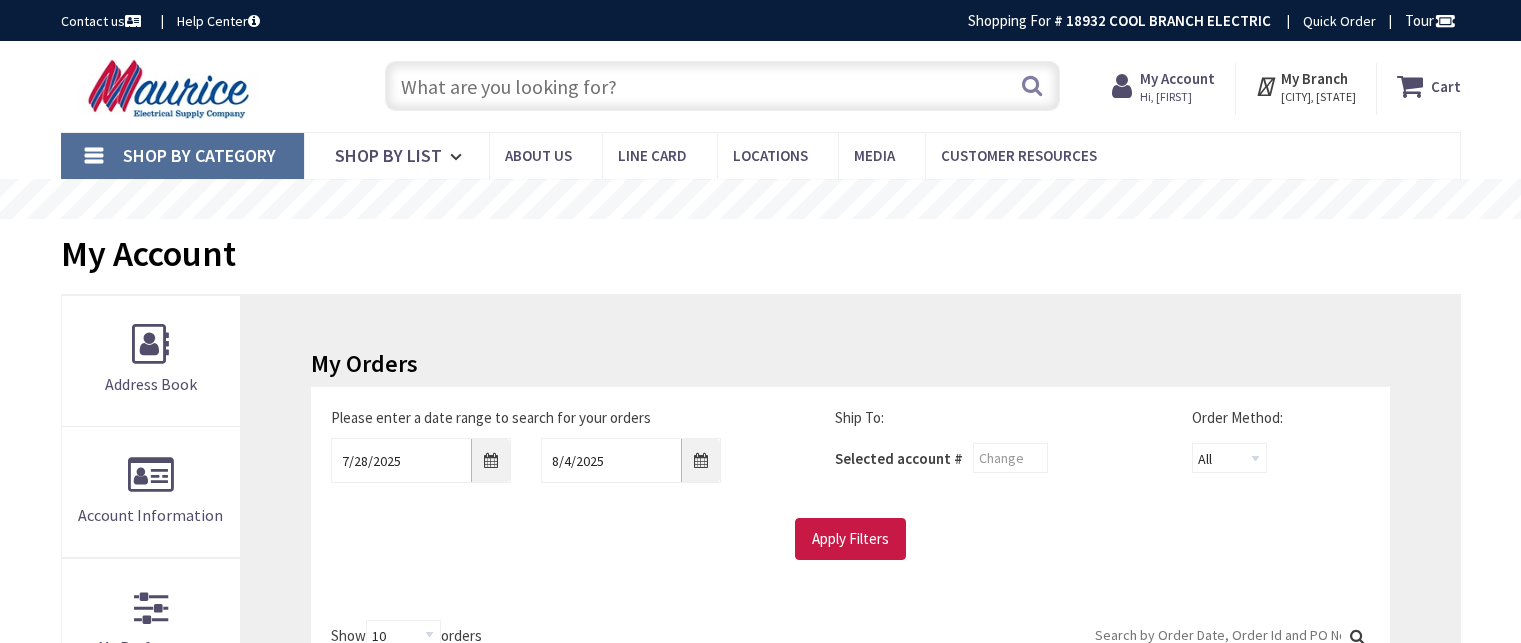 scroll, scrollTop: 0, scrollLeft: 0, axis: both 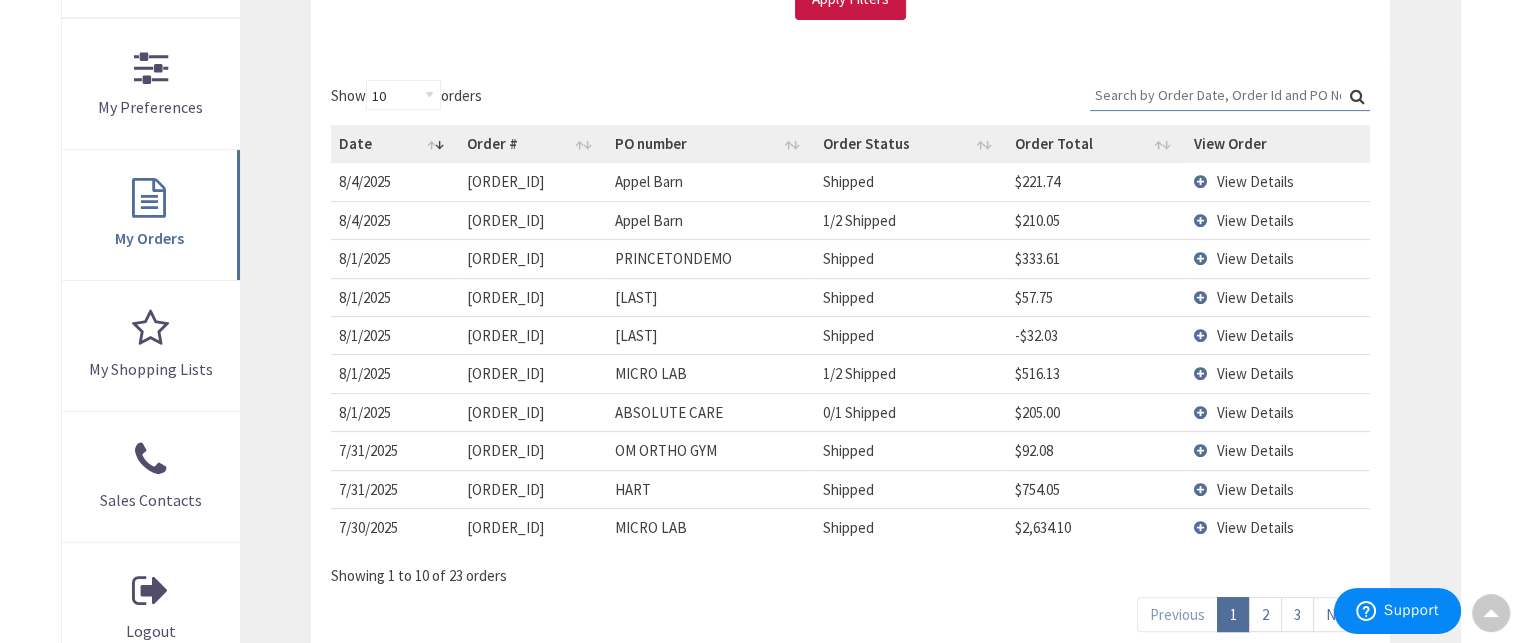 click on "2" at bounding box center [1265, 614] 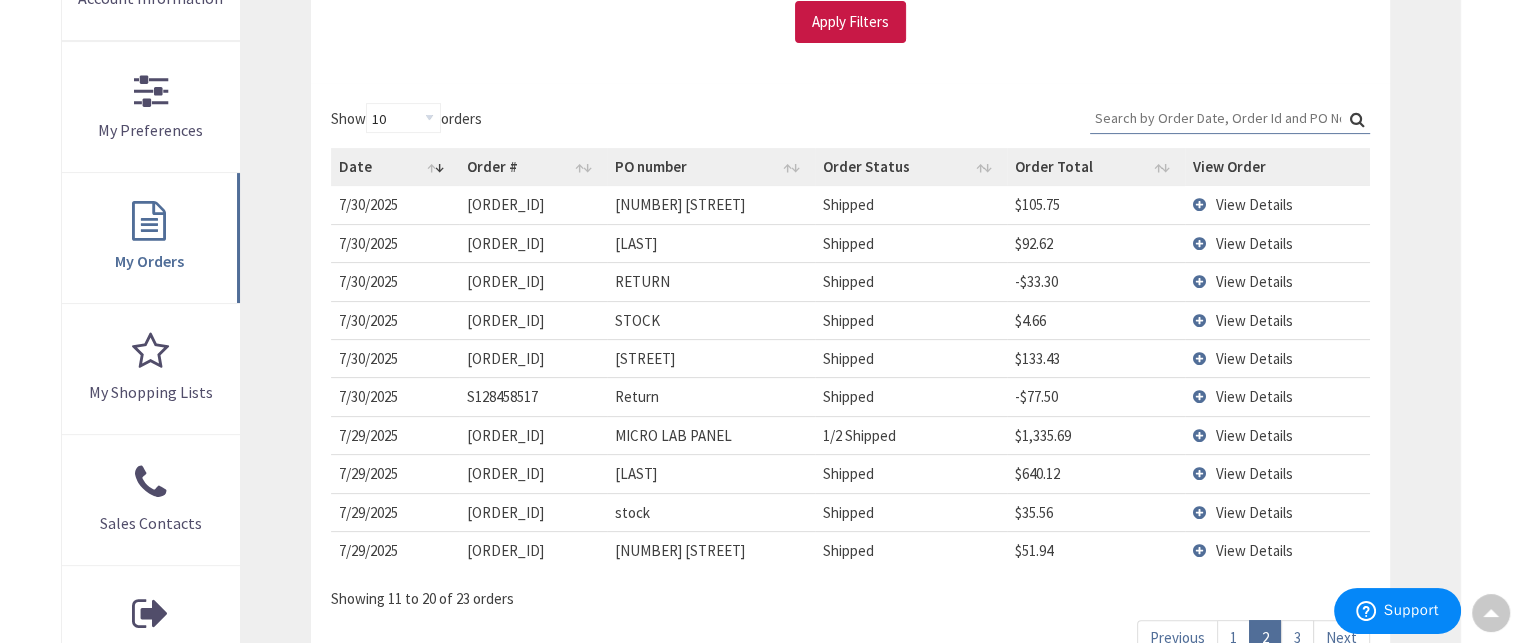 scroll, scrollTop: 519, scrollLeft: 0, axis: vertical 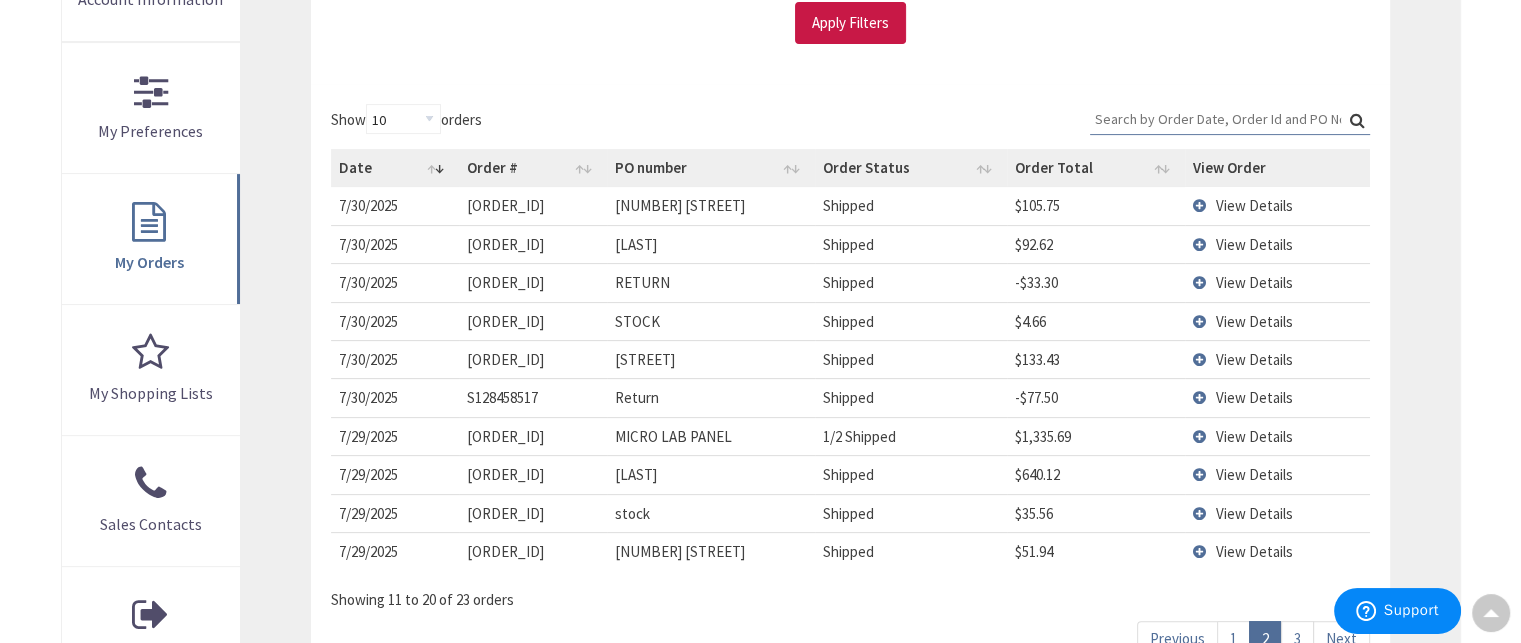 click on "3" at bounding box center [1297, 638] 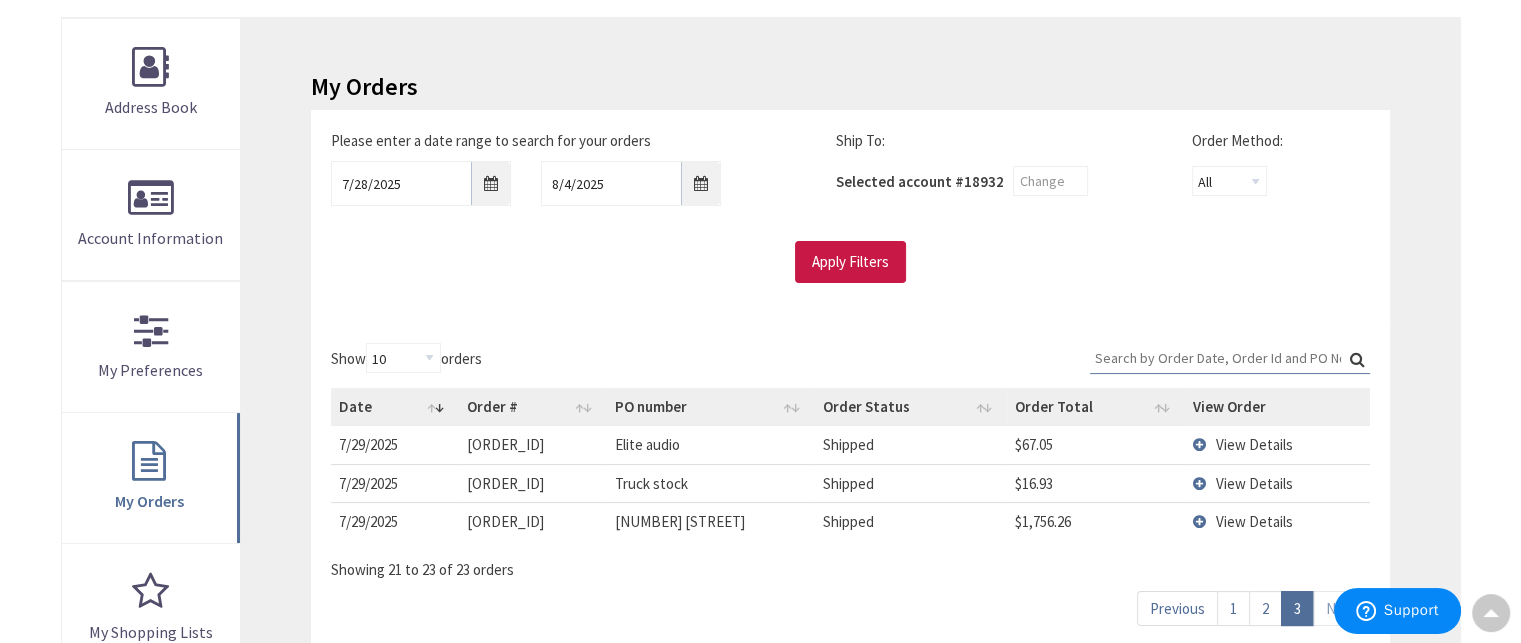 scroll, scrollTop: 279, scrollLeft: 0, axis: vertical 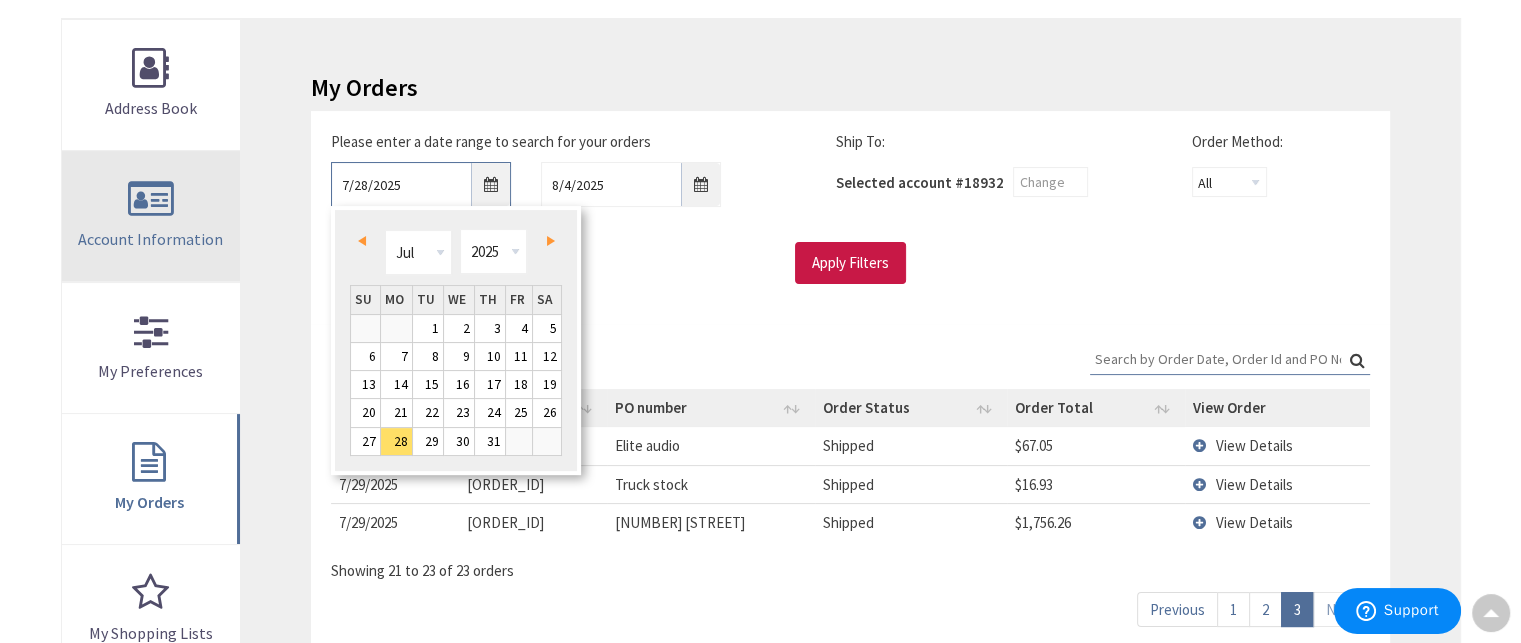 drag, startPoint x: 447, startPoint y: 188, endPoint x: 140, endPoint y: 187, distance: 307.00162 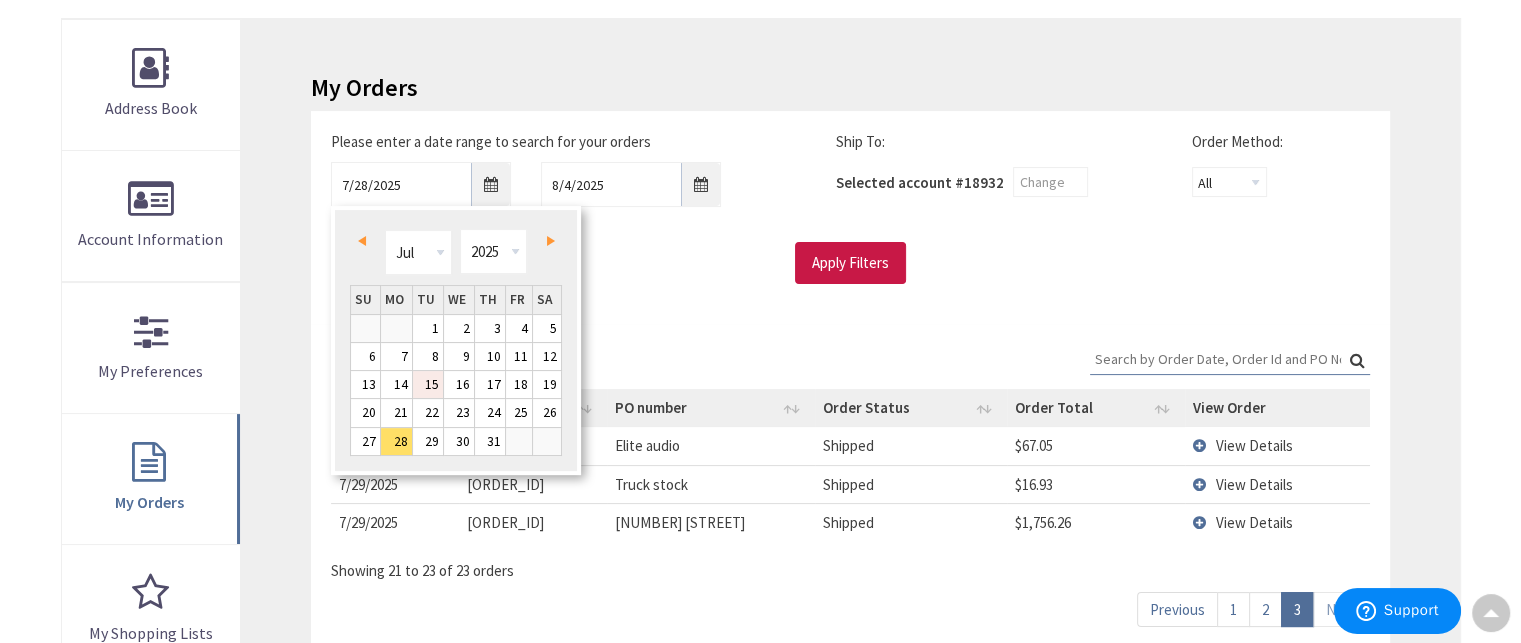 click on "15" at bounding box center (428, 384) 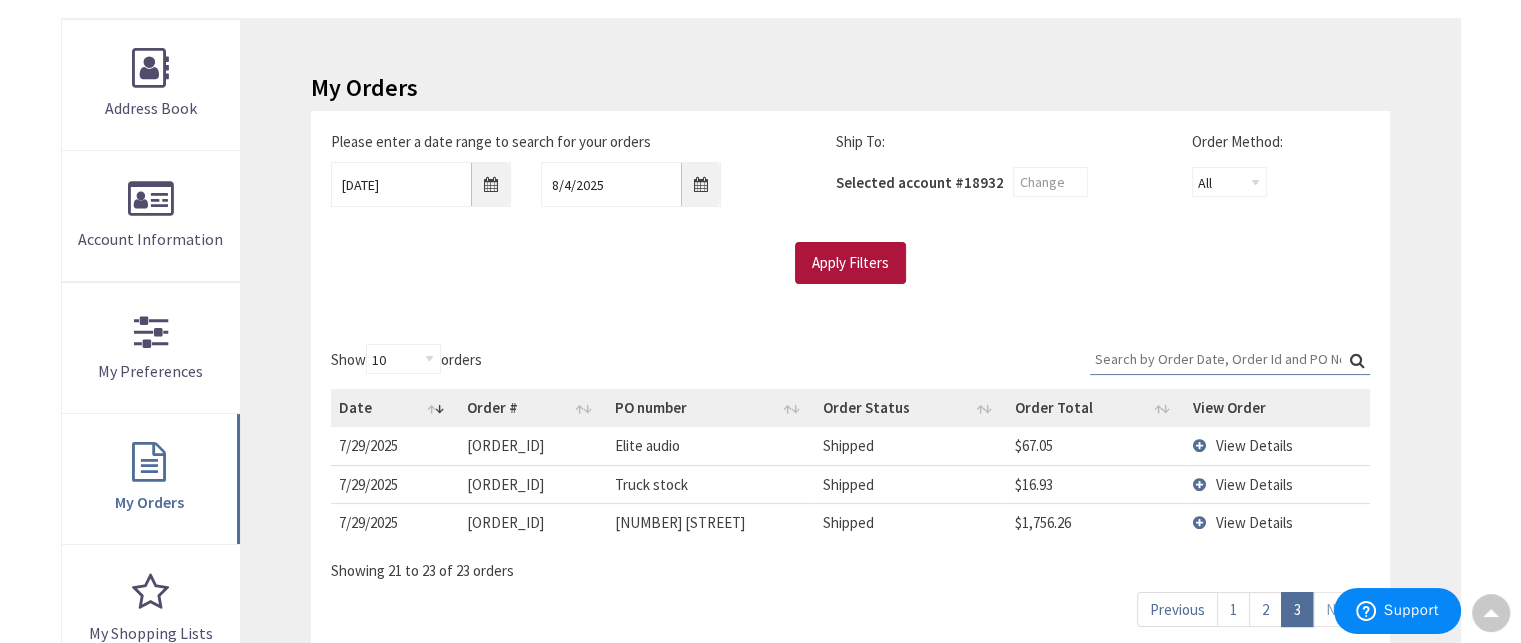 click on "Apply Filters" at bounding box center [850, 263] 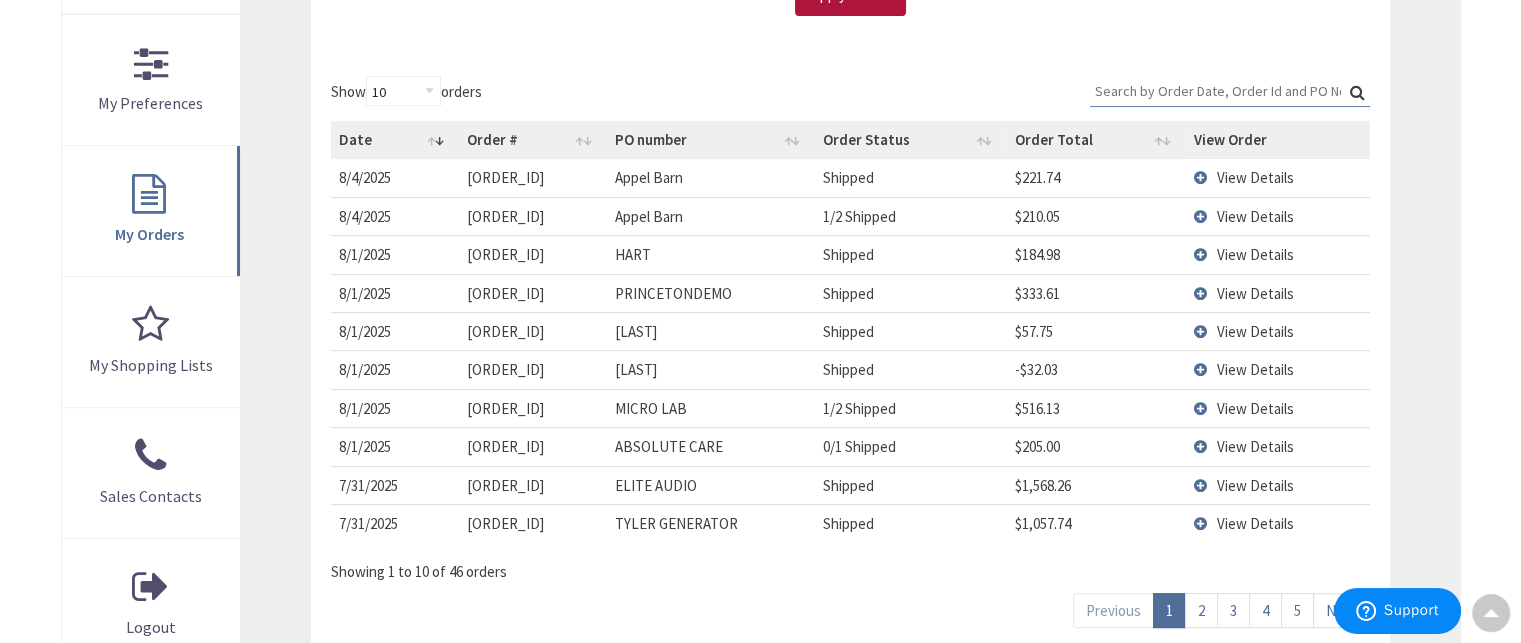 scroll, scrollTop: 546, scrollLeft: 0, axis: vertical 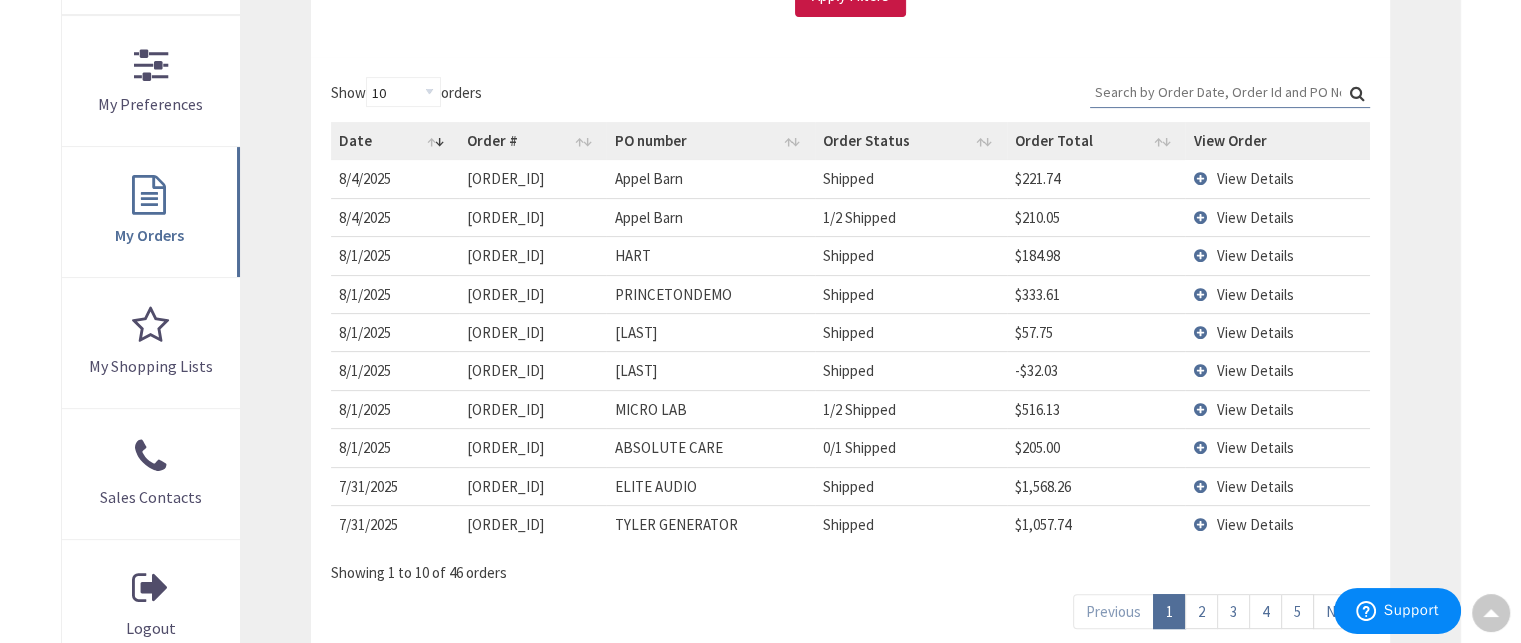click on "2" at bounding box center [1201, 611] 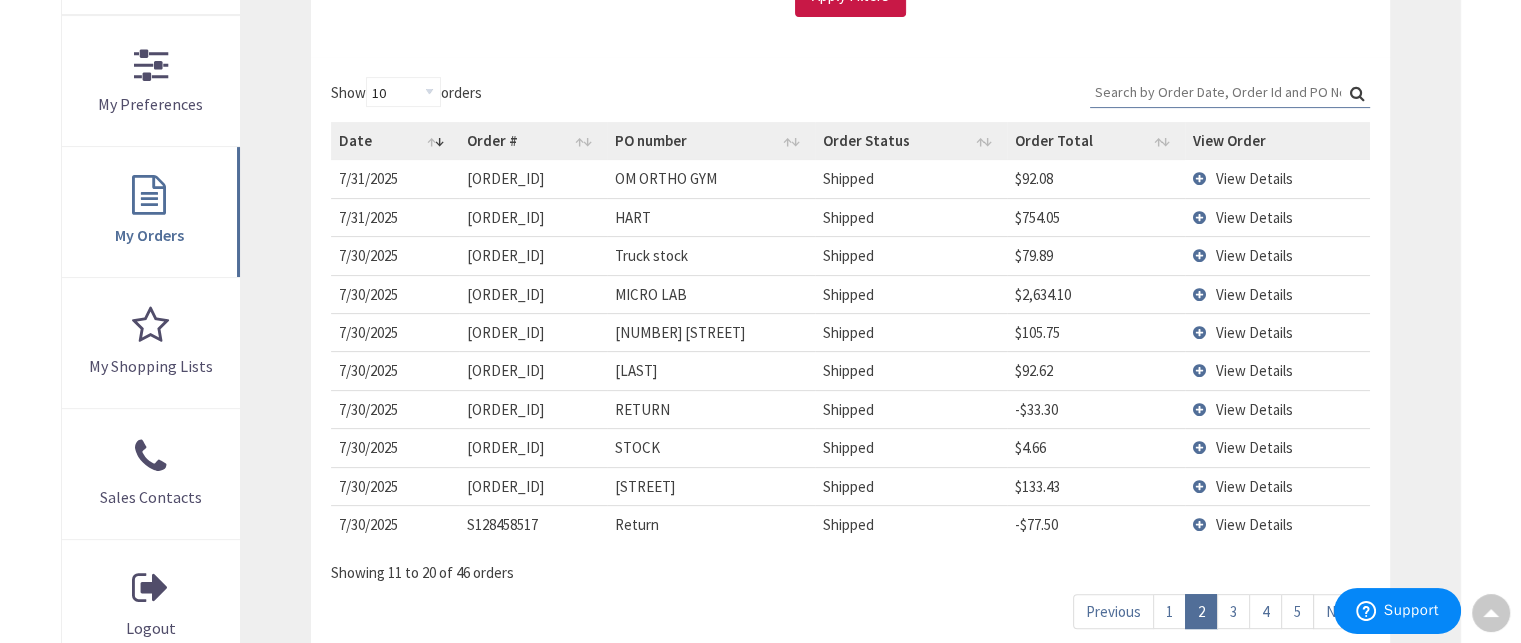 click on "3" at bounding box center [1233, 611] 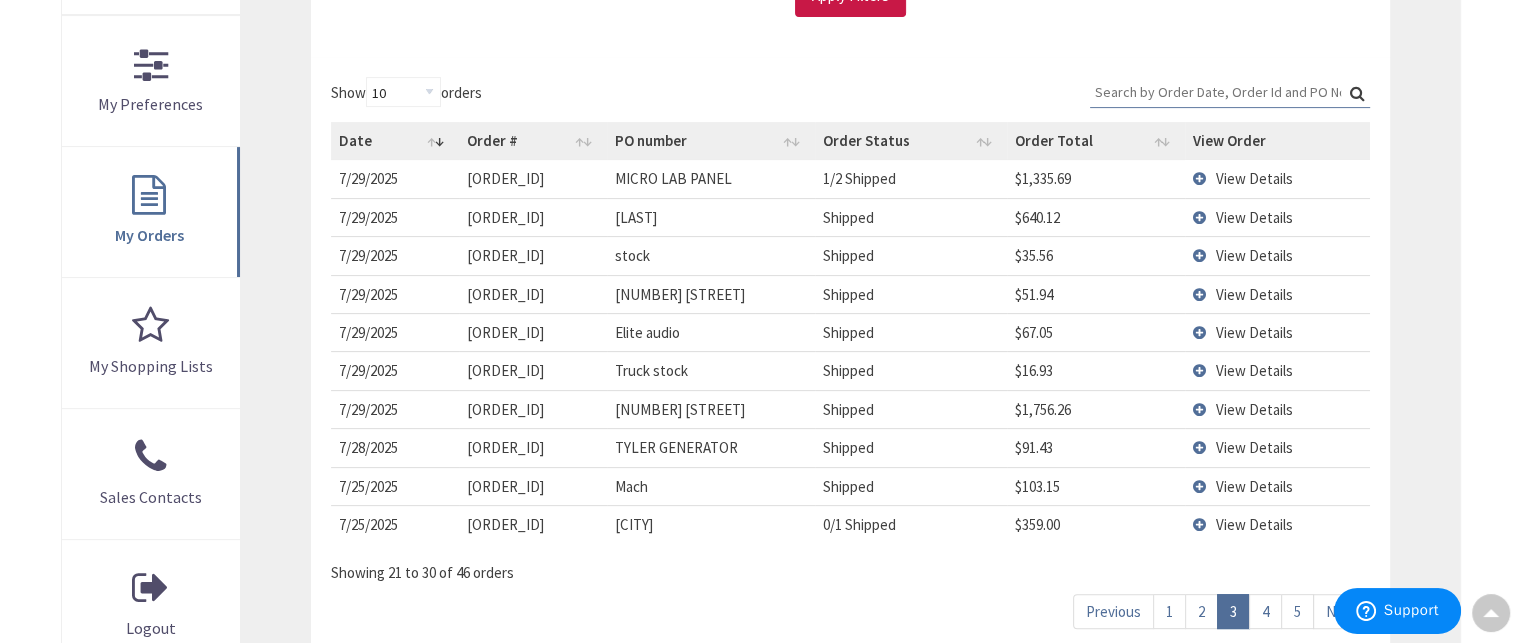 click on "View Details" at bounding box center (1254, 332) 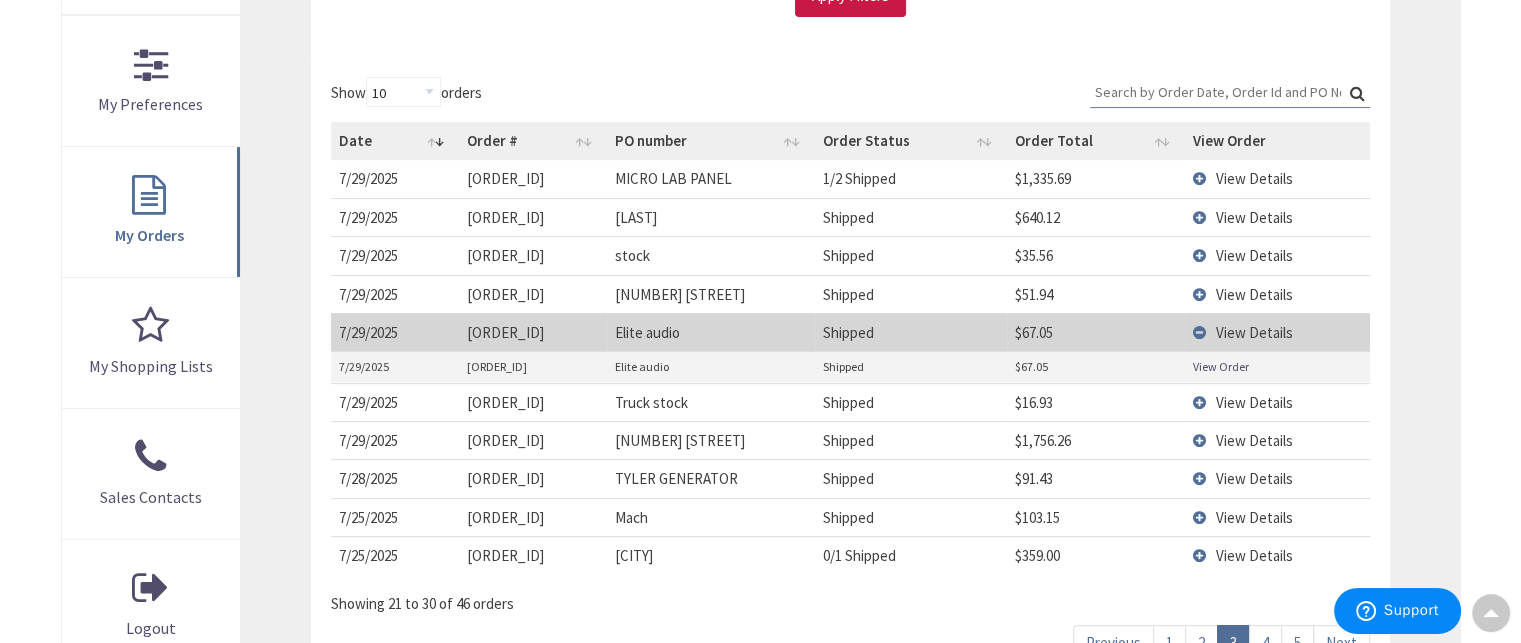 click on "View Order" at bounding box center [1221, 366] 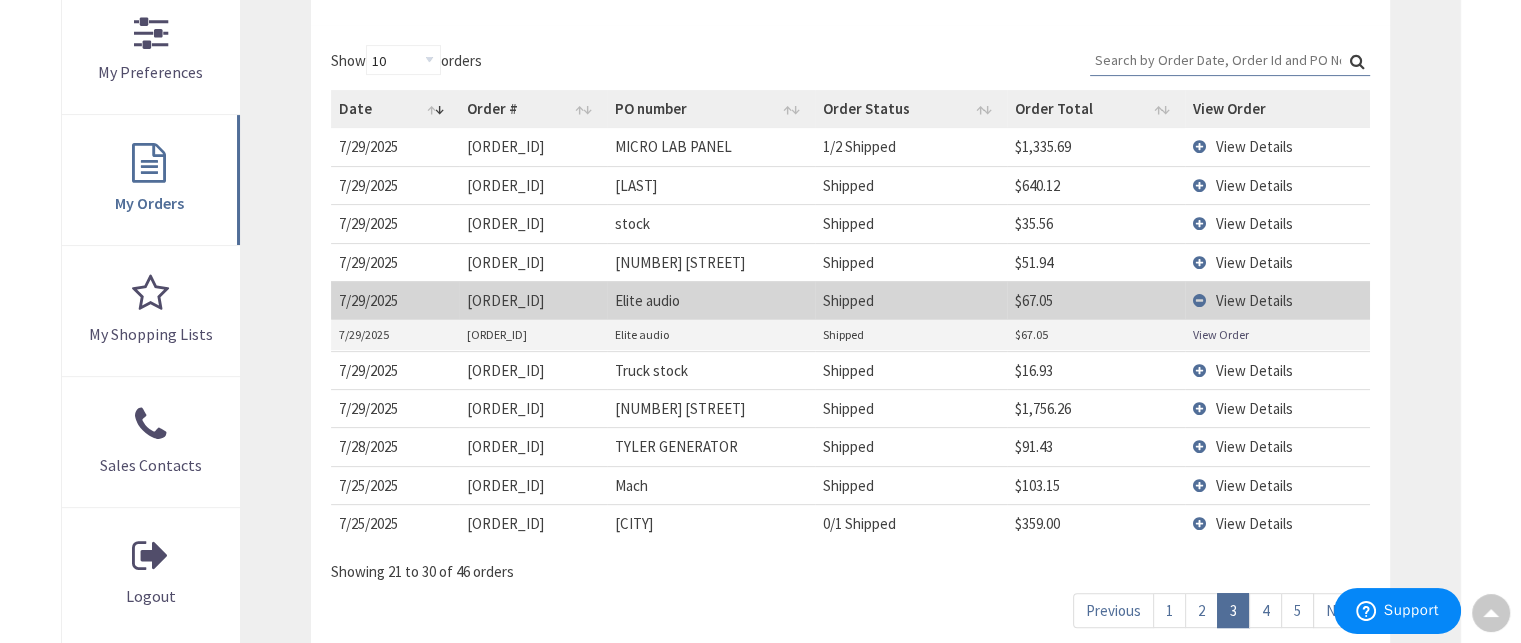 click on "1" at bounding box center [1169, 610] 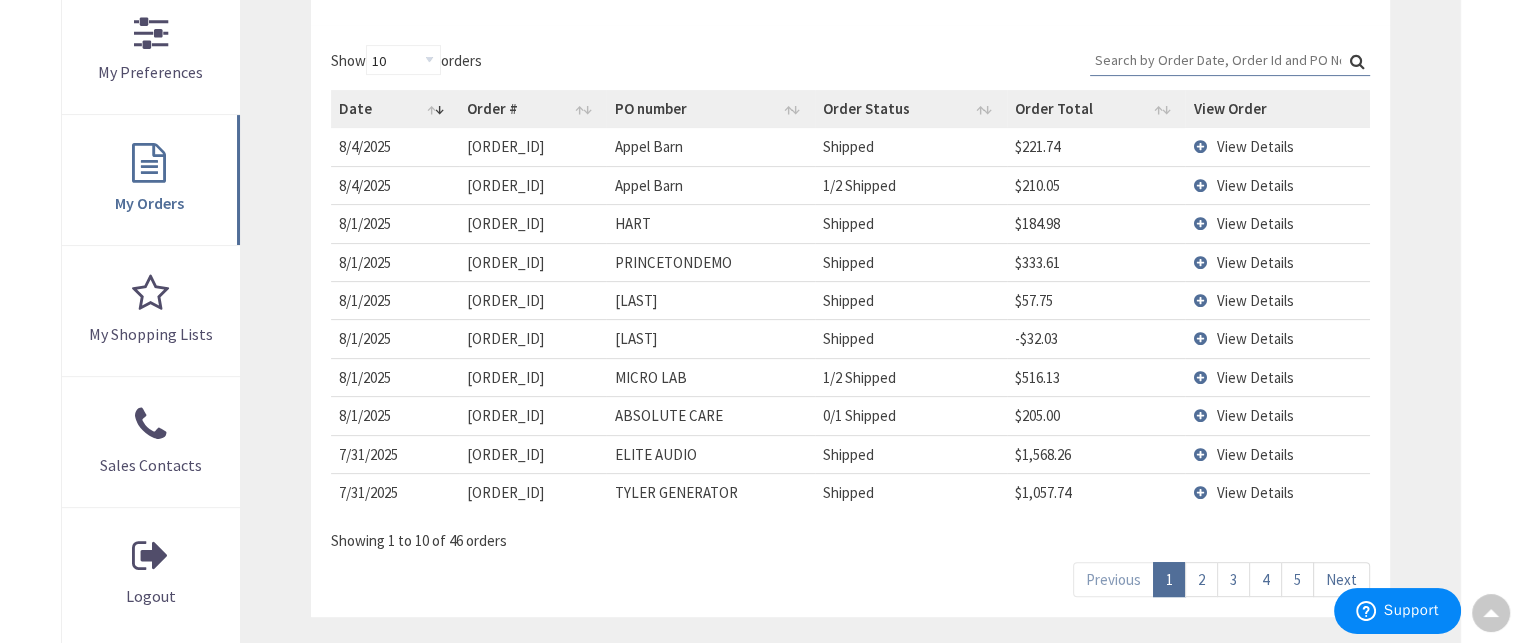 click on "3" at bounding box center [1233, 579] 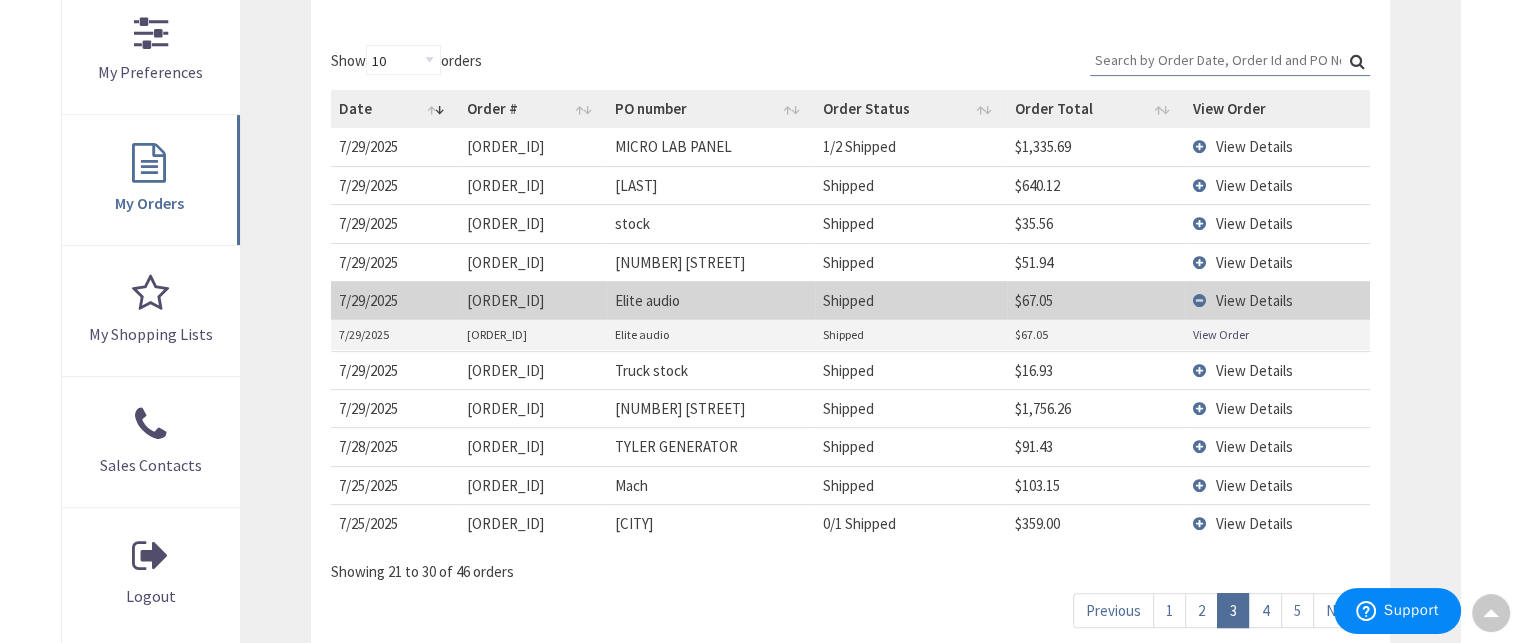 click on "1" at bounding box center [1169, 610] 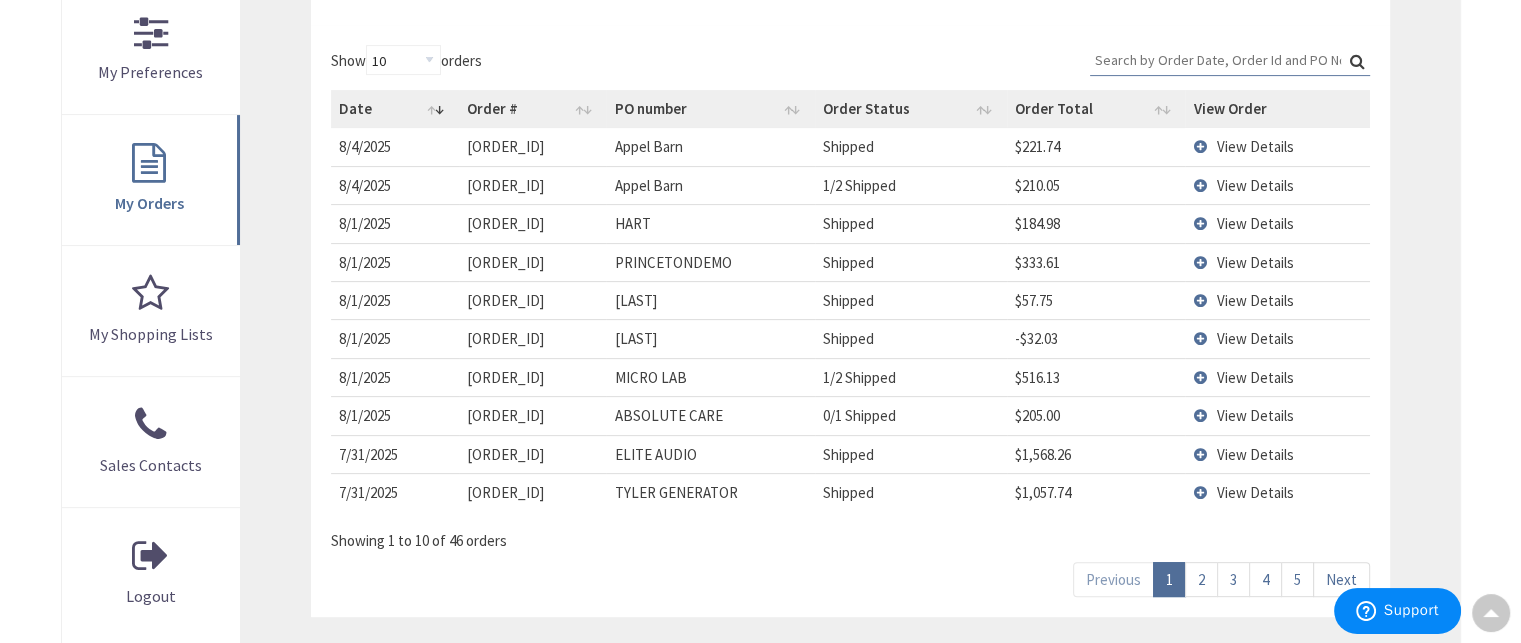 click on "View Details" at bounding box center (1254, 454) 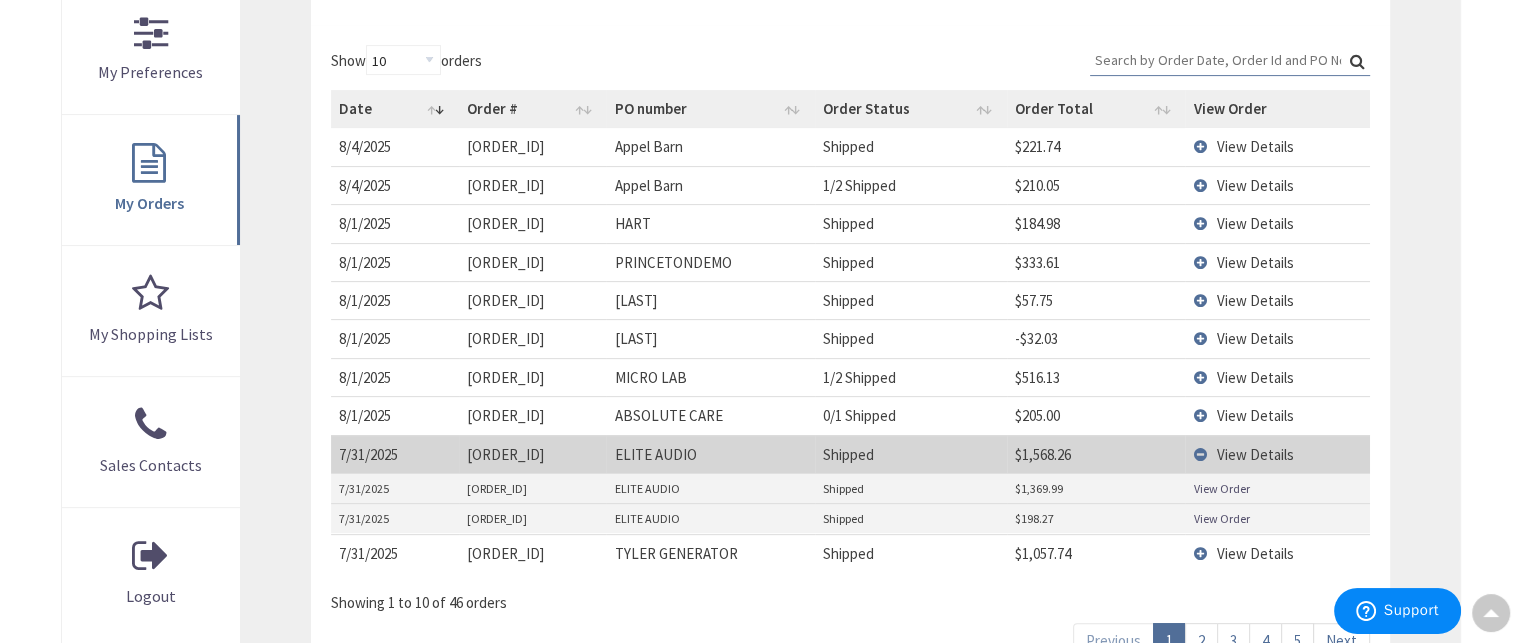 click on "View Order" at bounding box center (1221, 488) 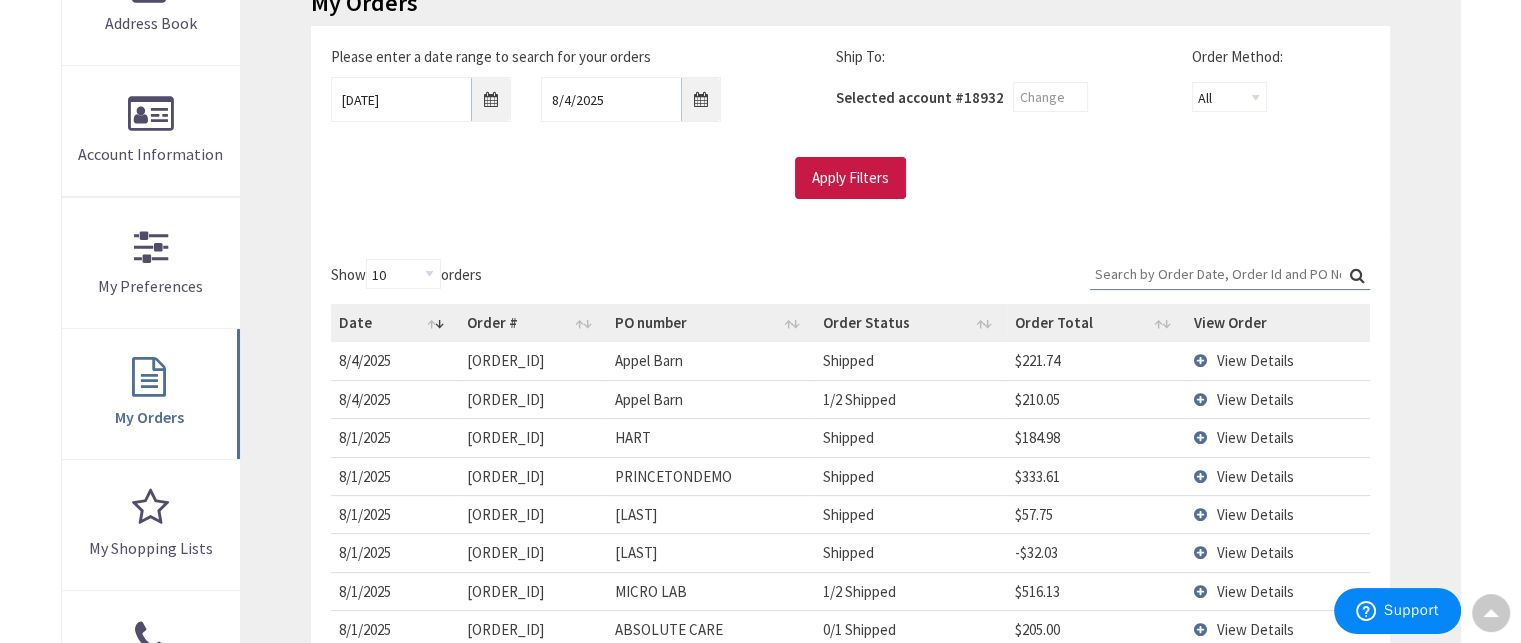 scroll, scrollTop: 364, scrollLeft: 0, axis: vertical 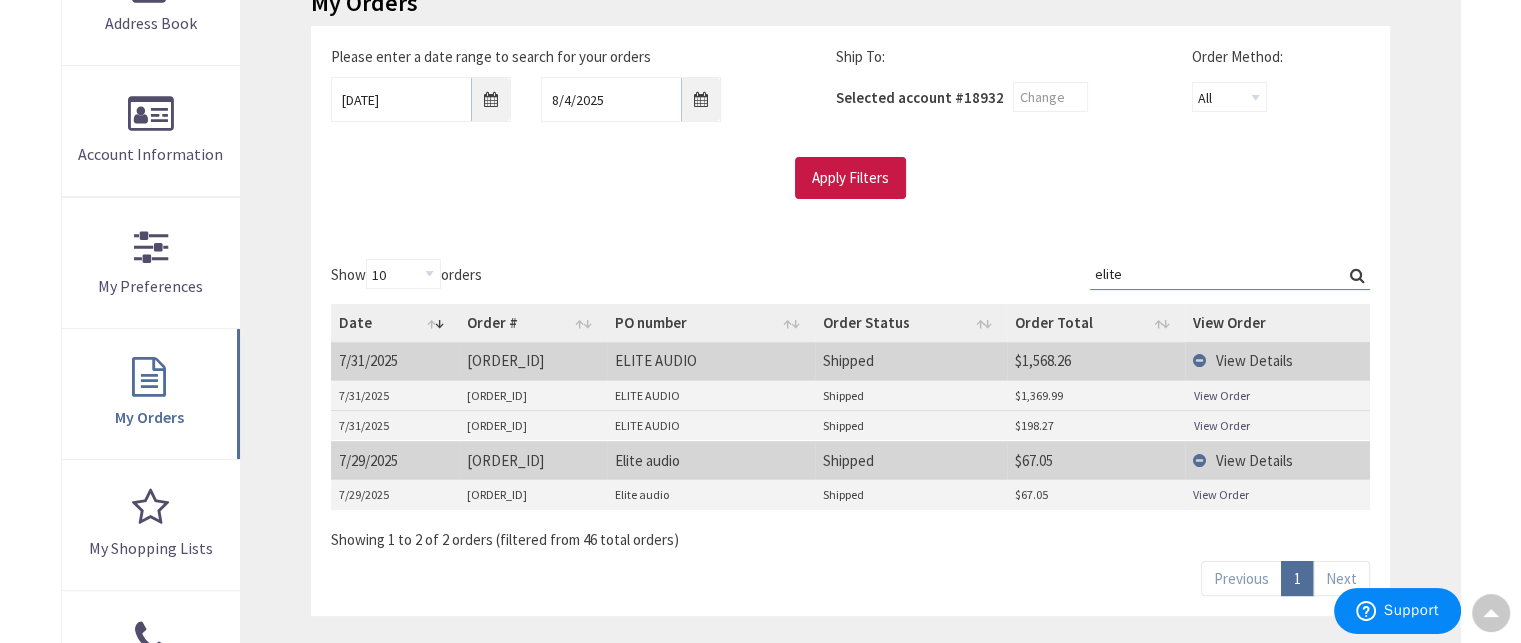 type on "elite" 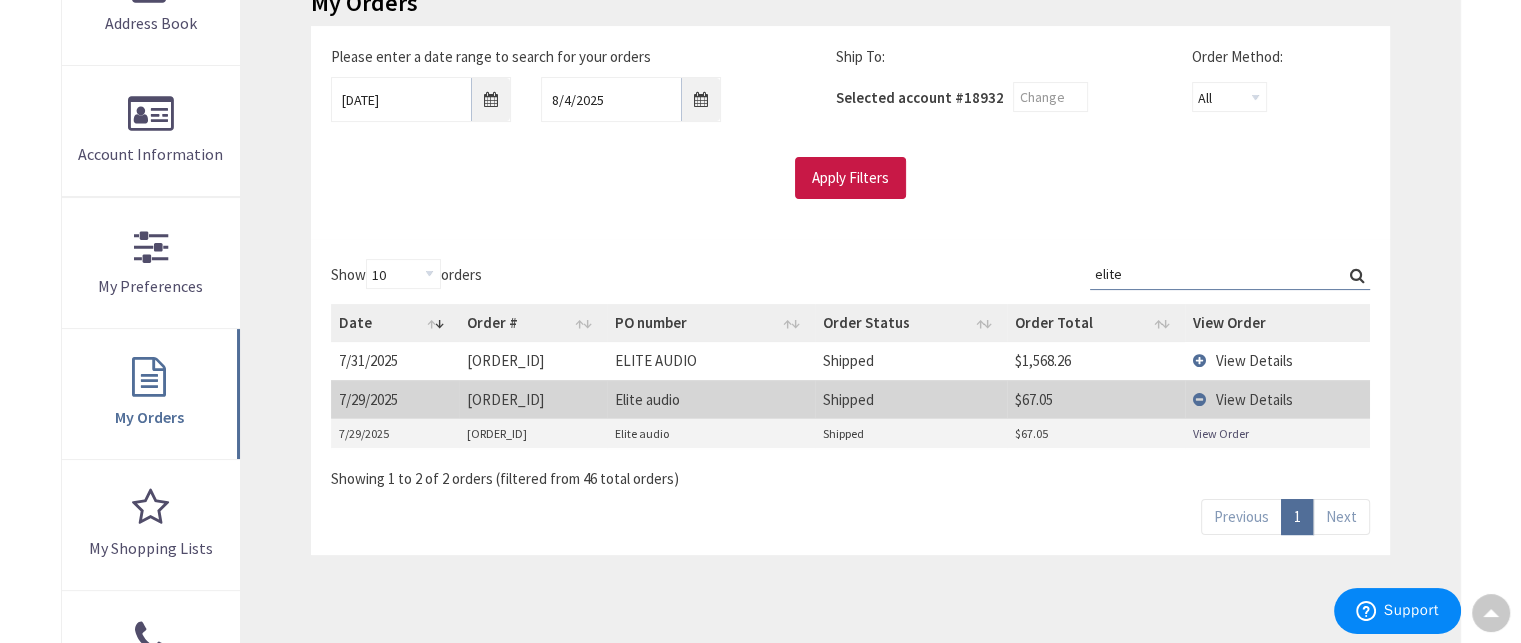 click on "View Details" at bounding box center [1277, 399] 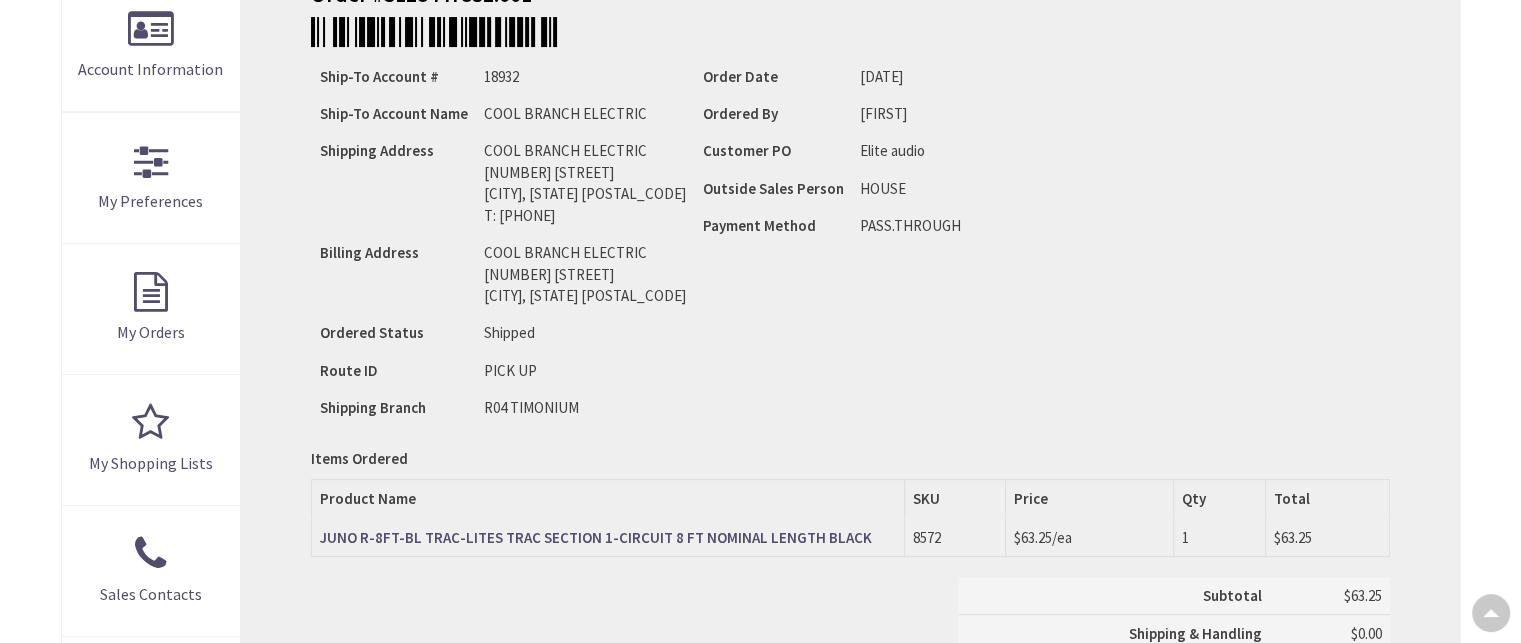 scroll, scrollTop: 726, scrollLeft: 0, axis: vertical 